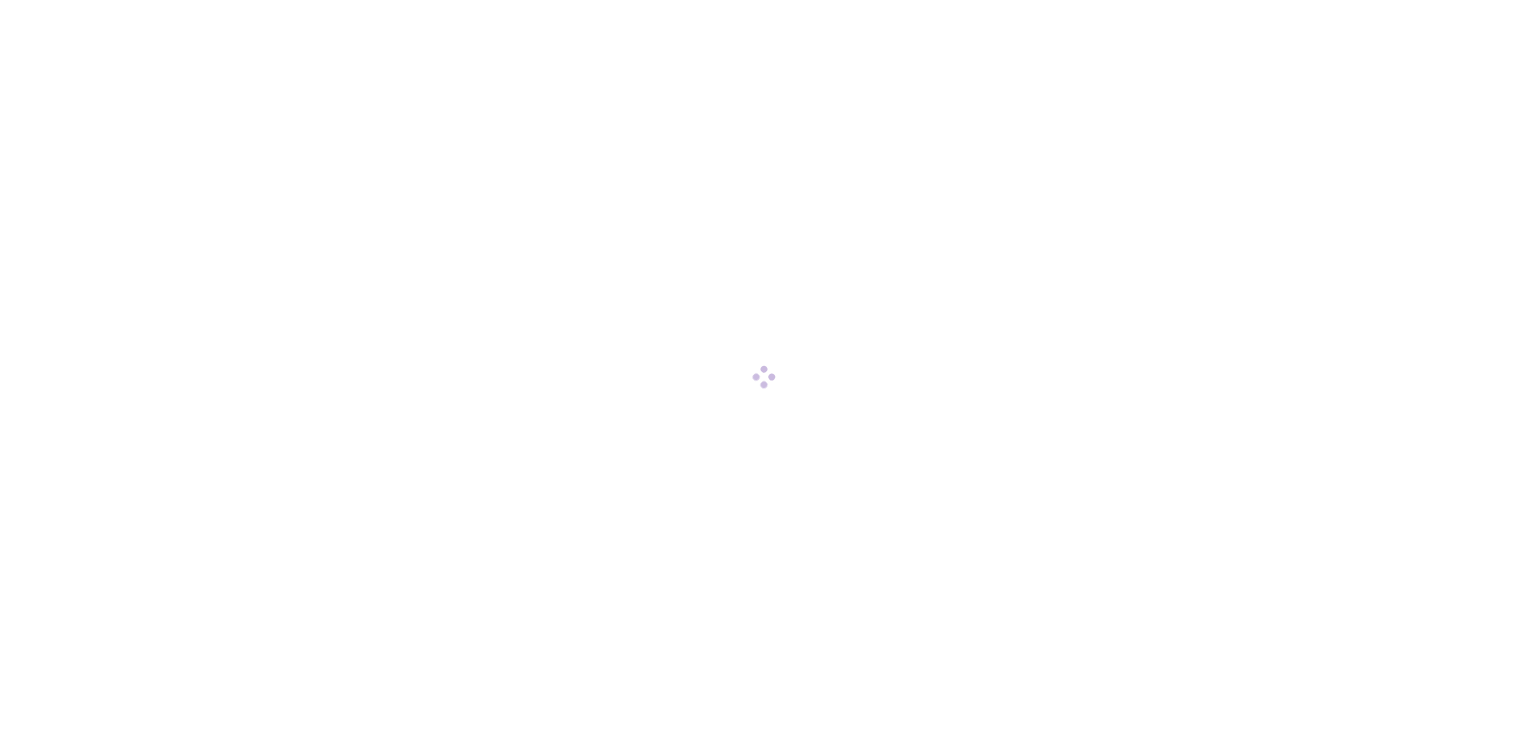 scroll, scrollTop: 0, scrollLeft: 0, axis: both 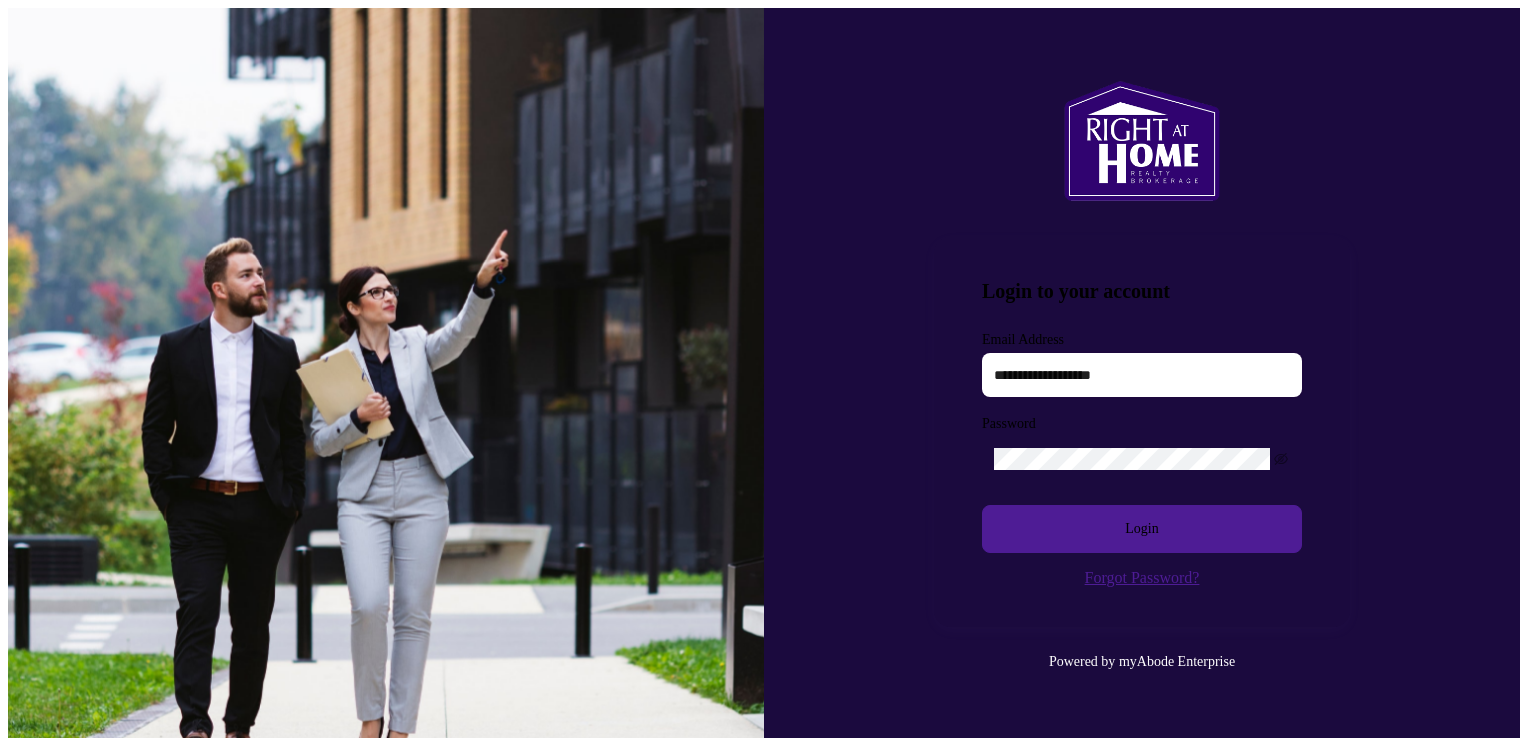 click at bounding box center [1142, 375] 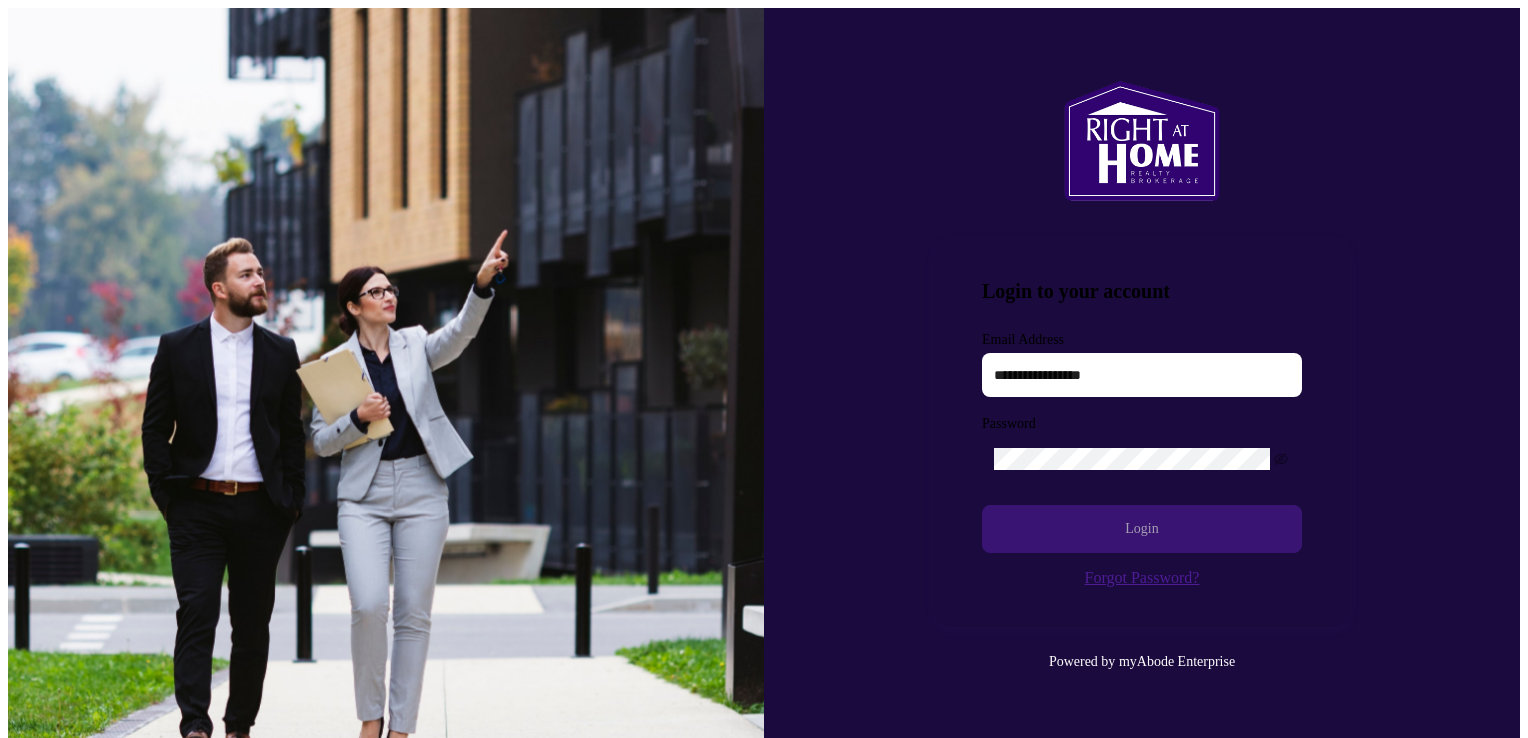 click on "Login" at bounding box center (1141, 529) 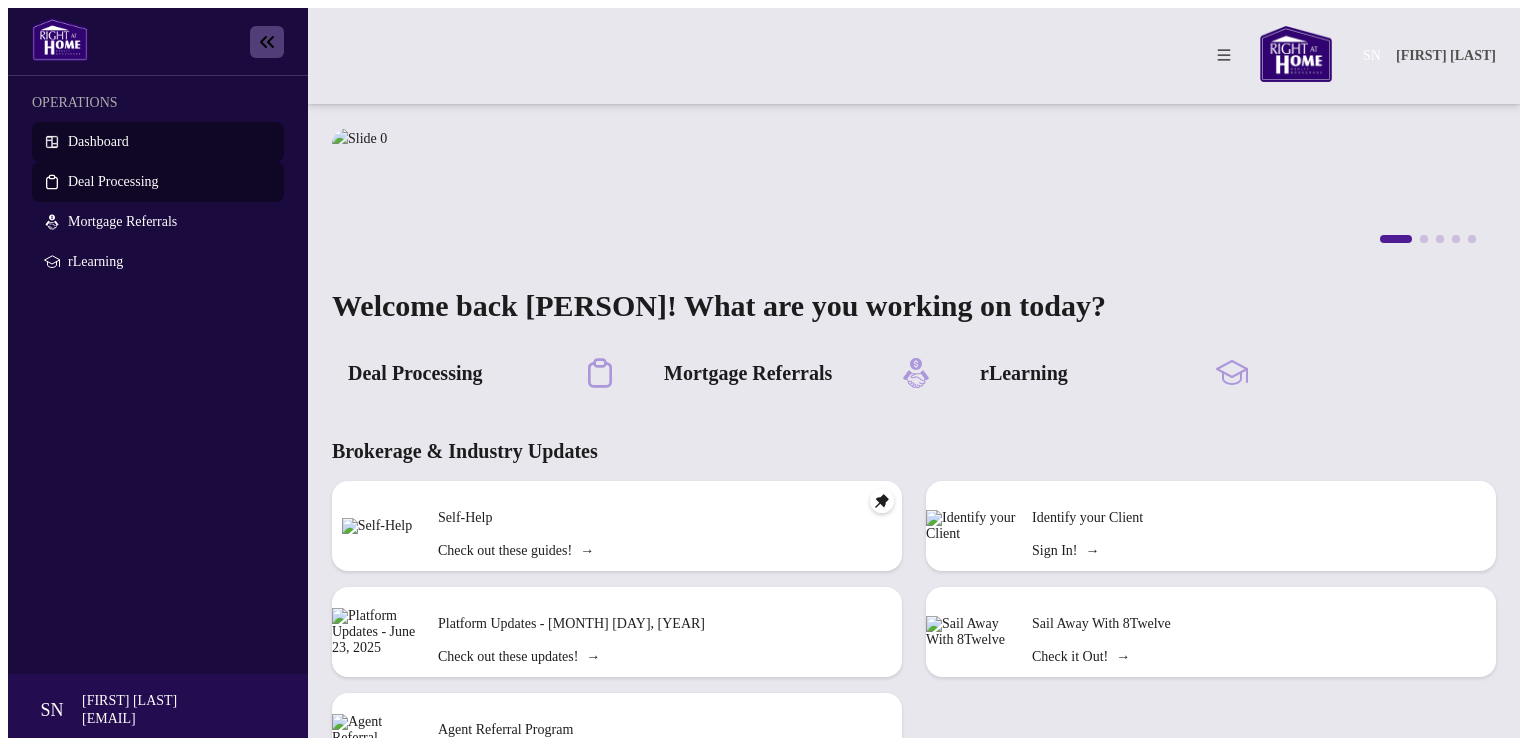 click on "Deal Processing" at bounding box center [113, 181] 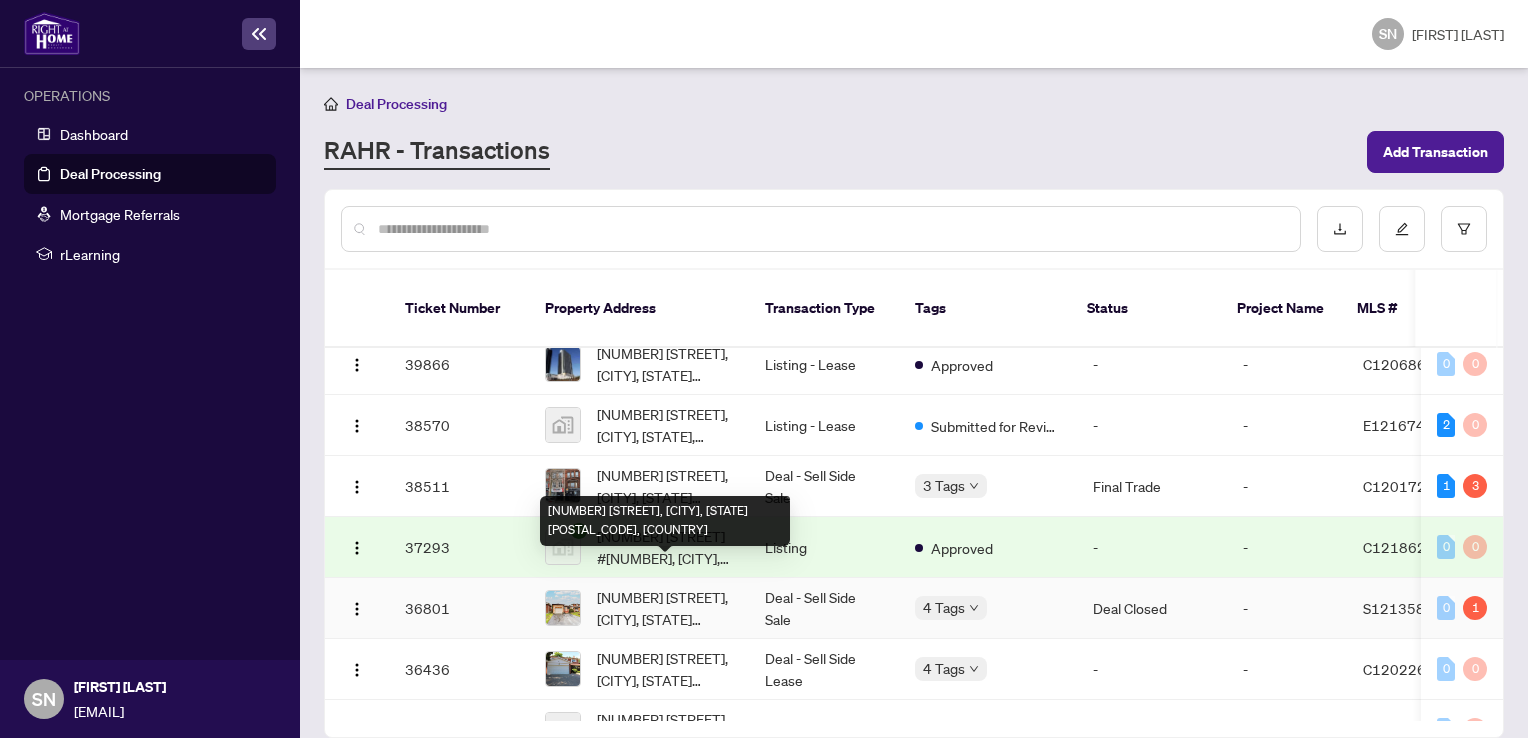 scroll, scrollTop: 78, scrollLeft: 0, axis: vertical 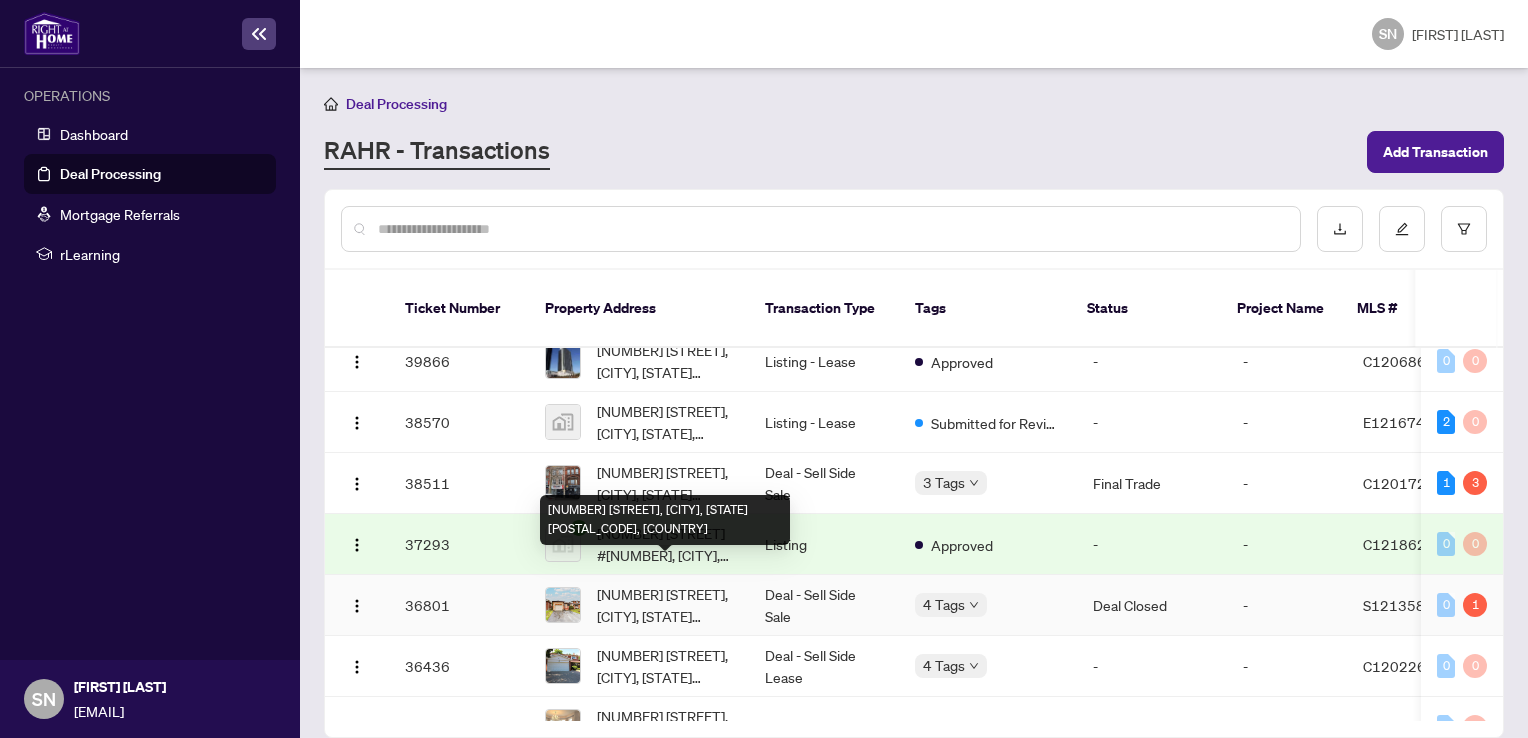 click on "[NUMBER] [STREET], [CITY], [STATE] [POSTAL_CODE], [COUNTRY]" at bounding box center [665, 605] 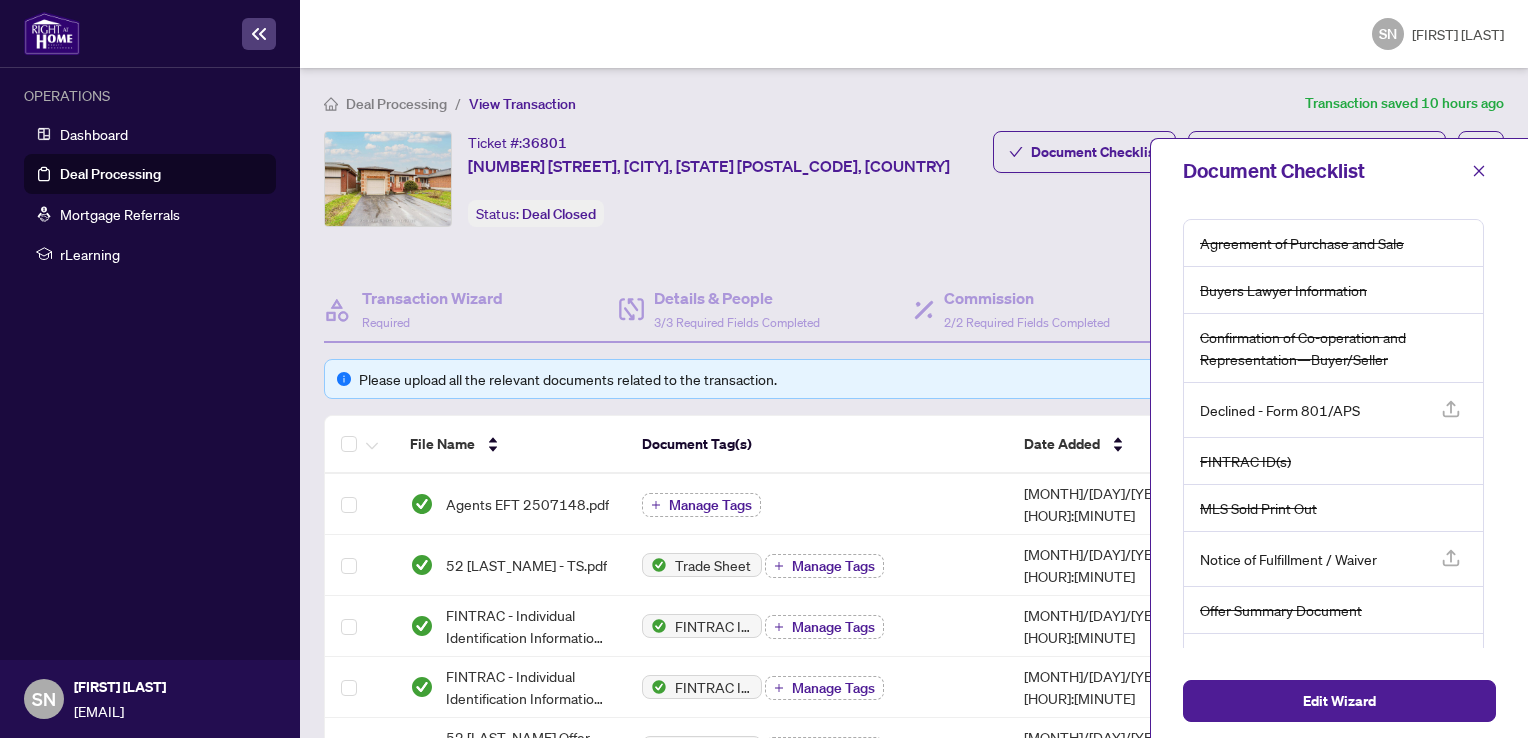 click on "Document Checklist Transaction Communication 1 Submit for Admin Review Approved +3 Tags" at bounding box center [1248, 196] 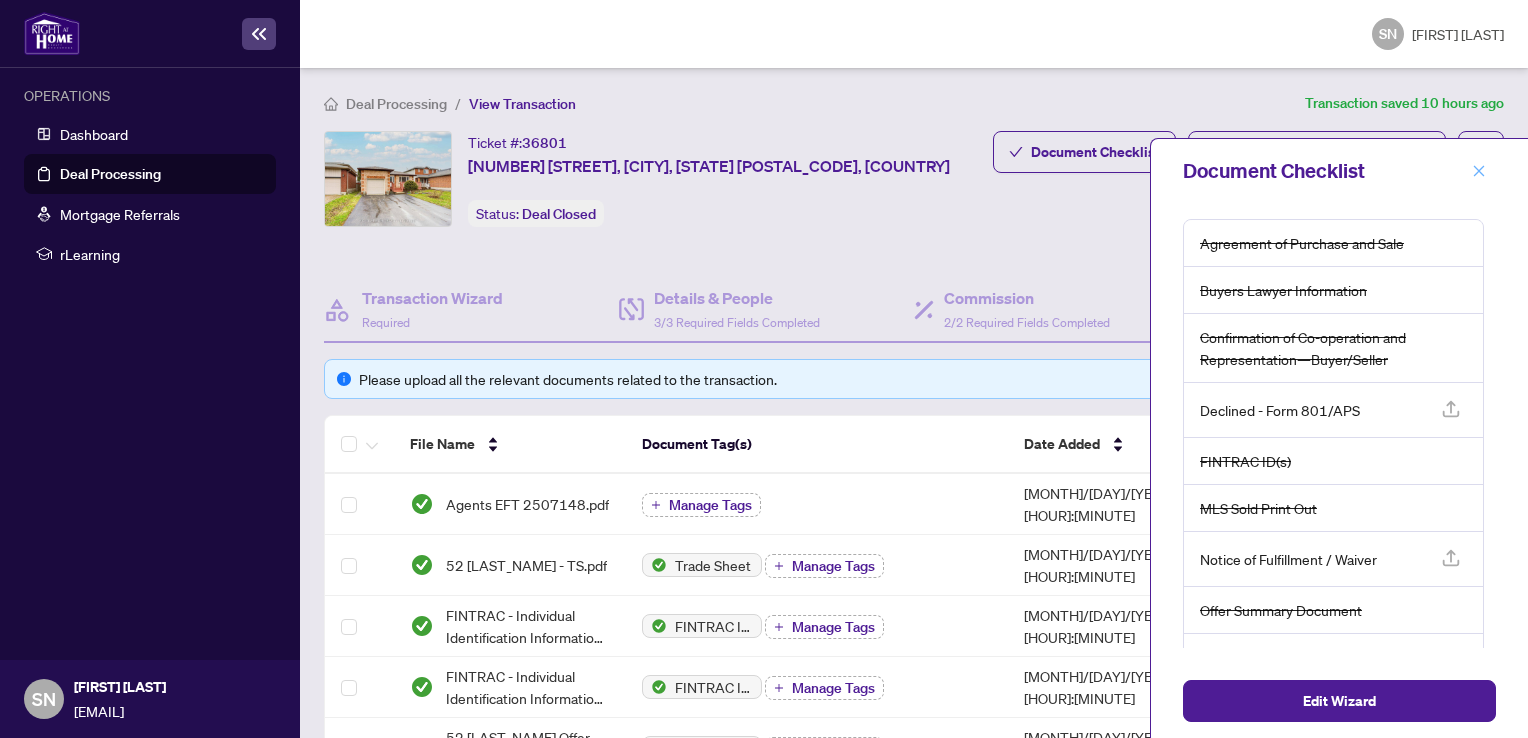 click at bounding box center [1479, 171] 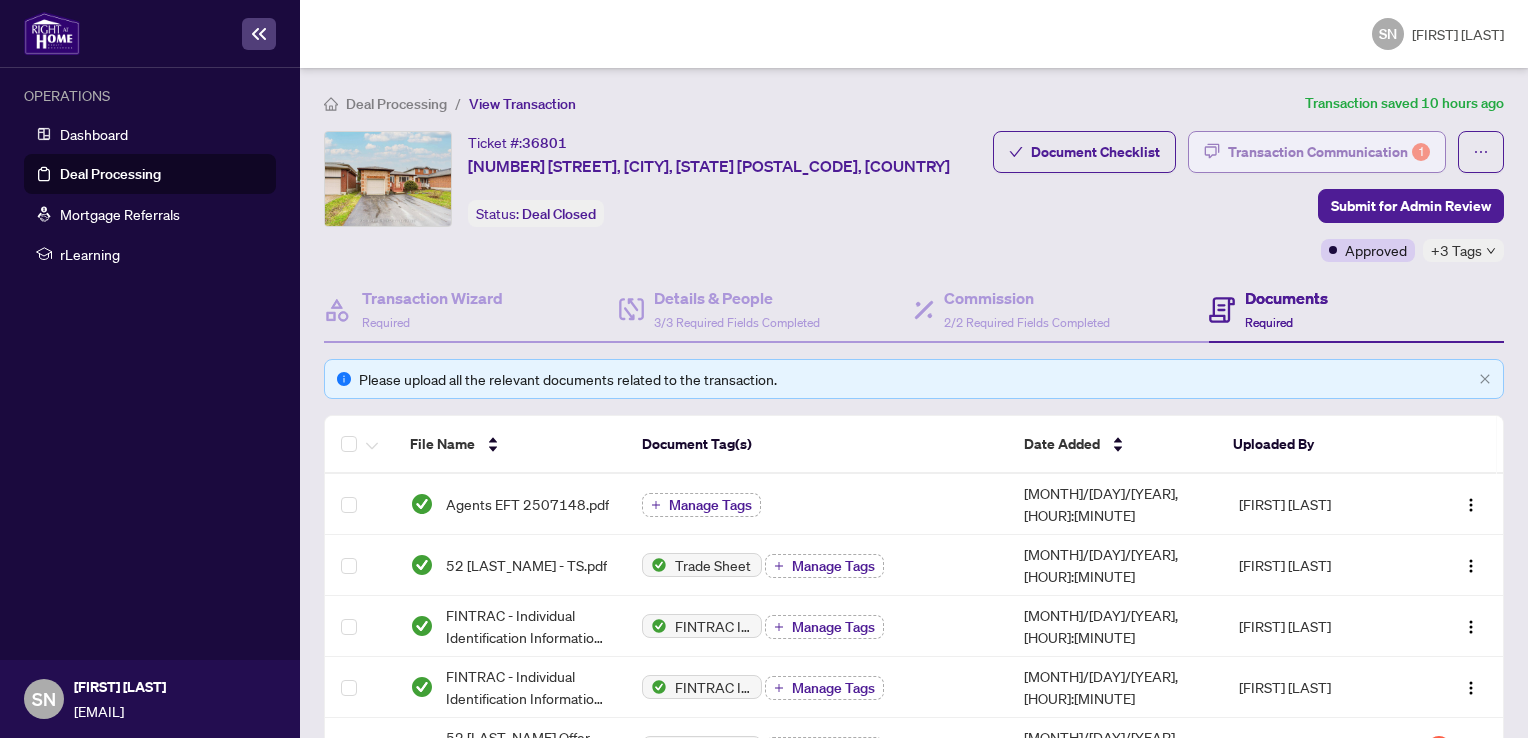 click on "Transaction Communication 1" at bounding box center [1329, 152] 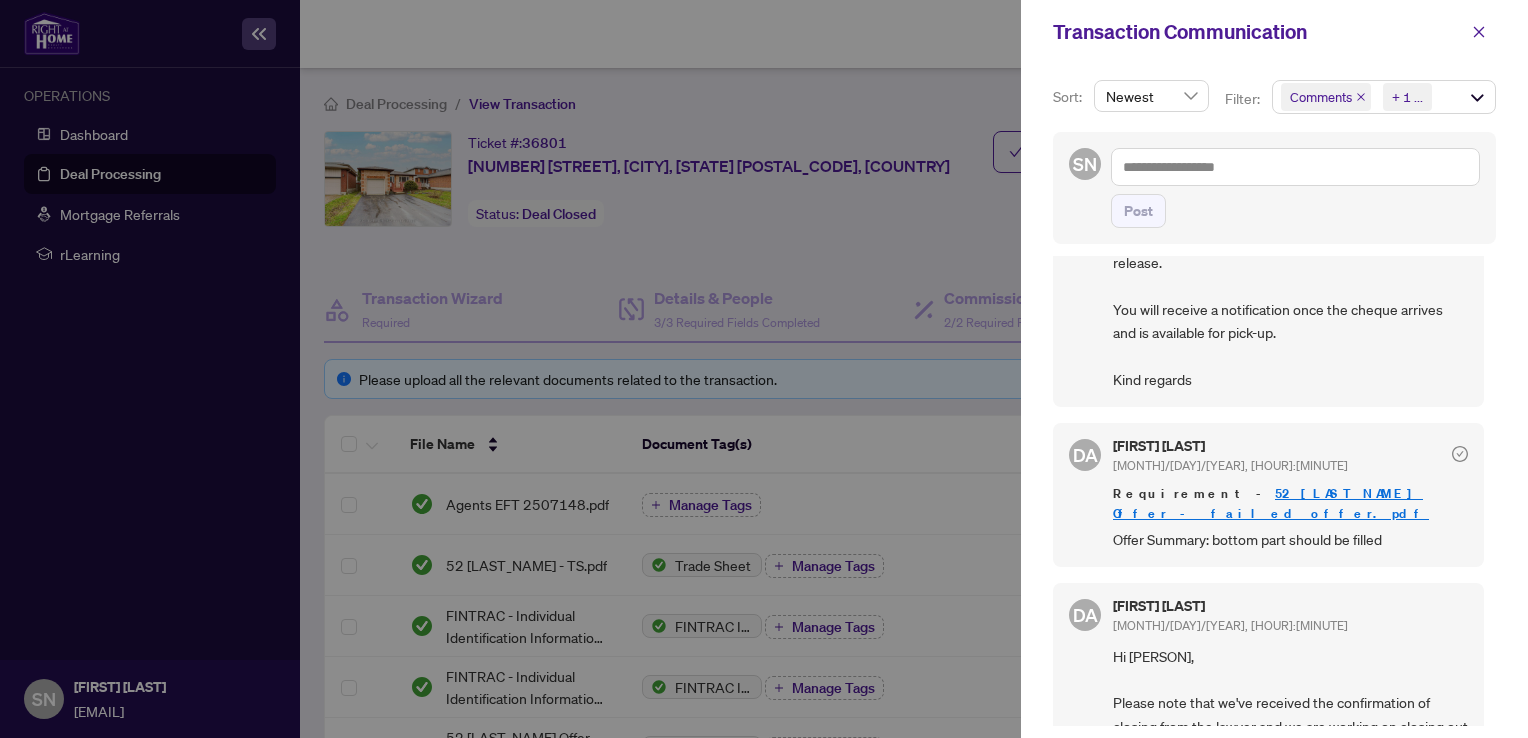 scroll, scrollTop: 336, scrollLeft: 0, axis: vertical 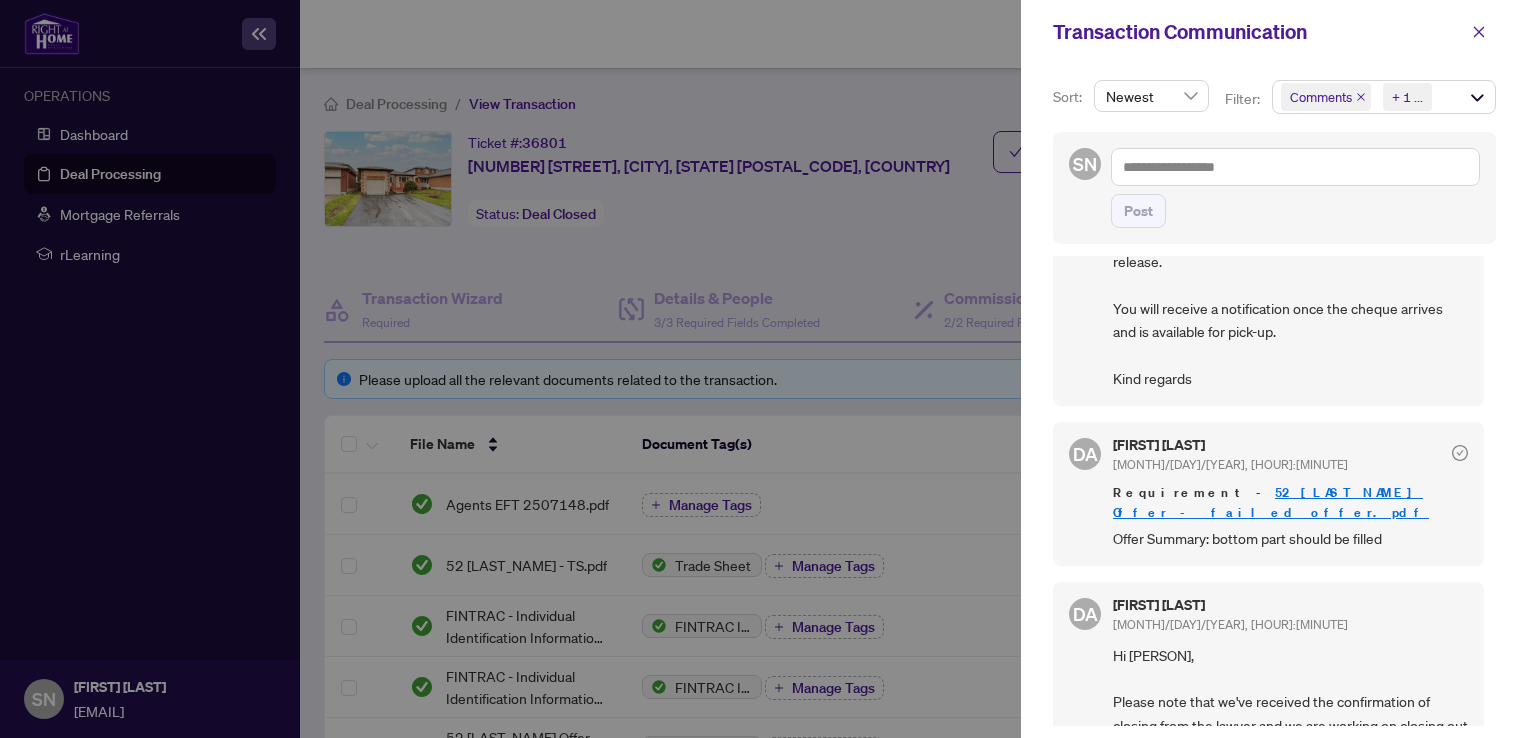 click at bounding box center (764, 369) 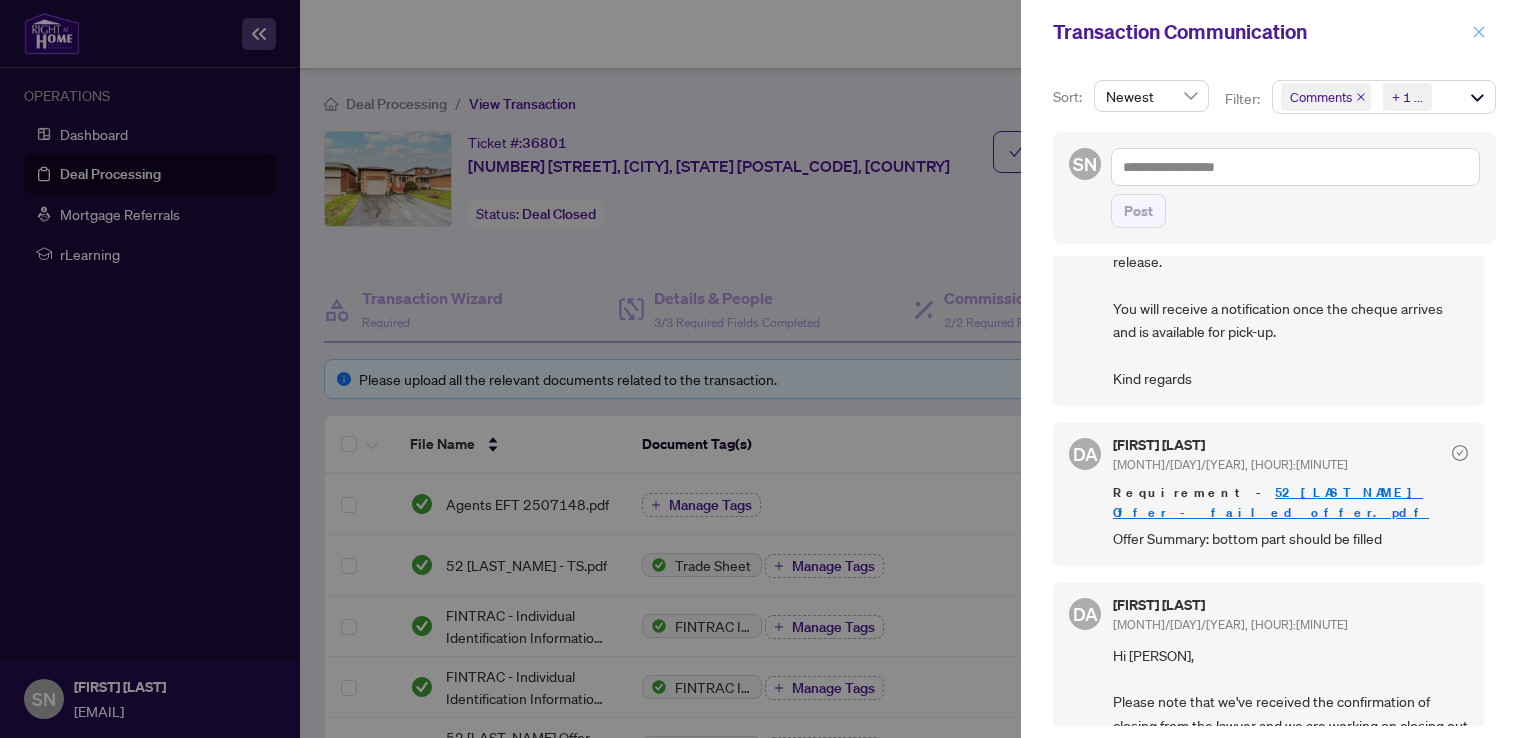 click at bounding box center [1479, 32] 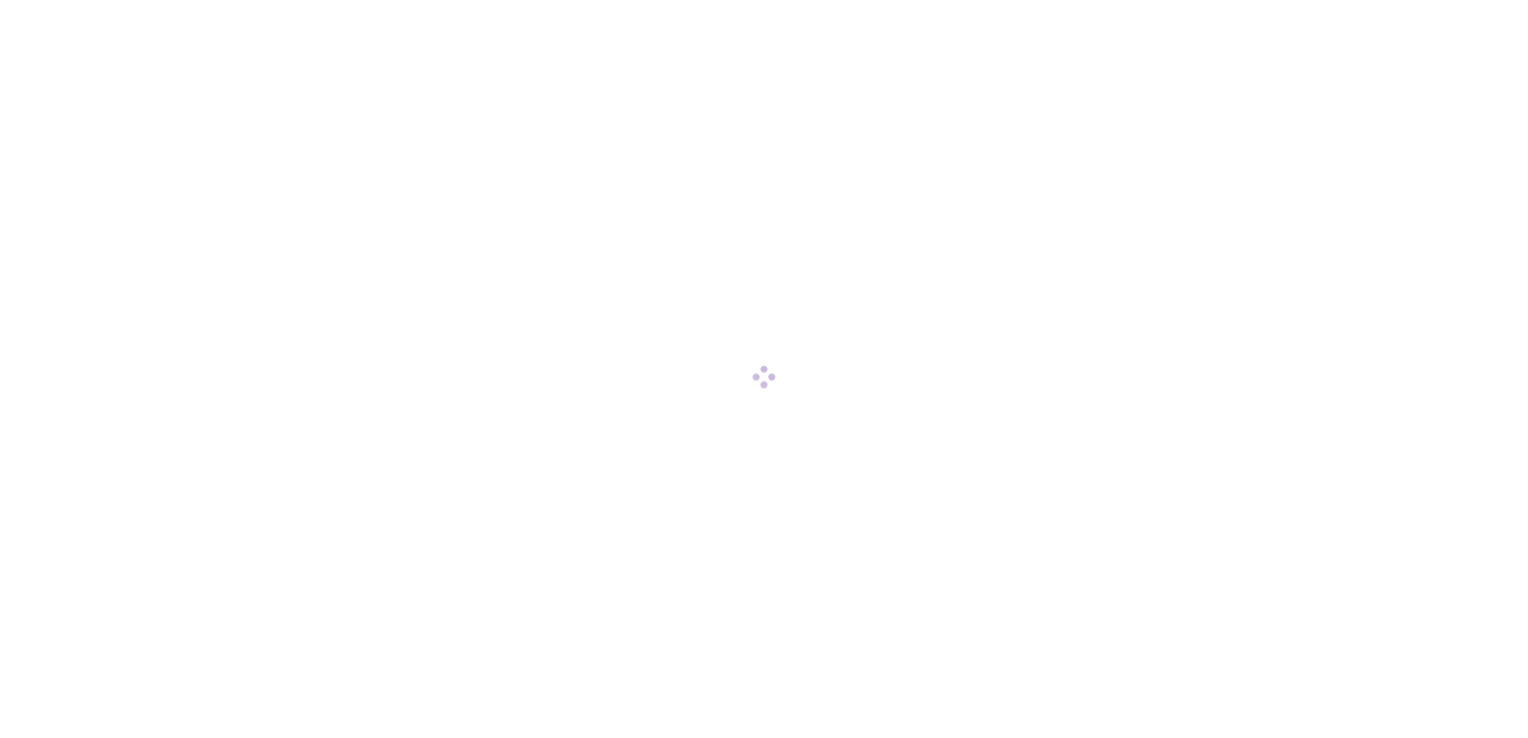 scroll, scrollTop: 0, scrollLeft: 0, axis: both 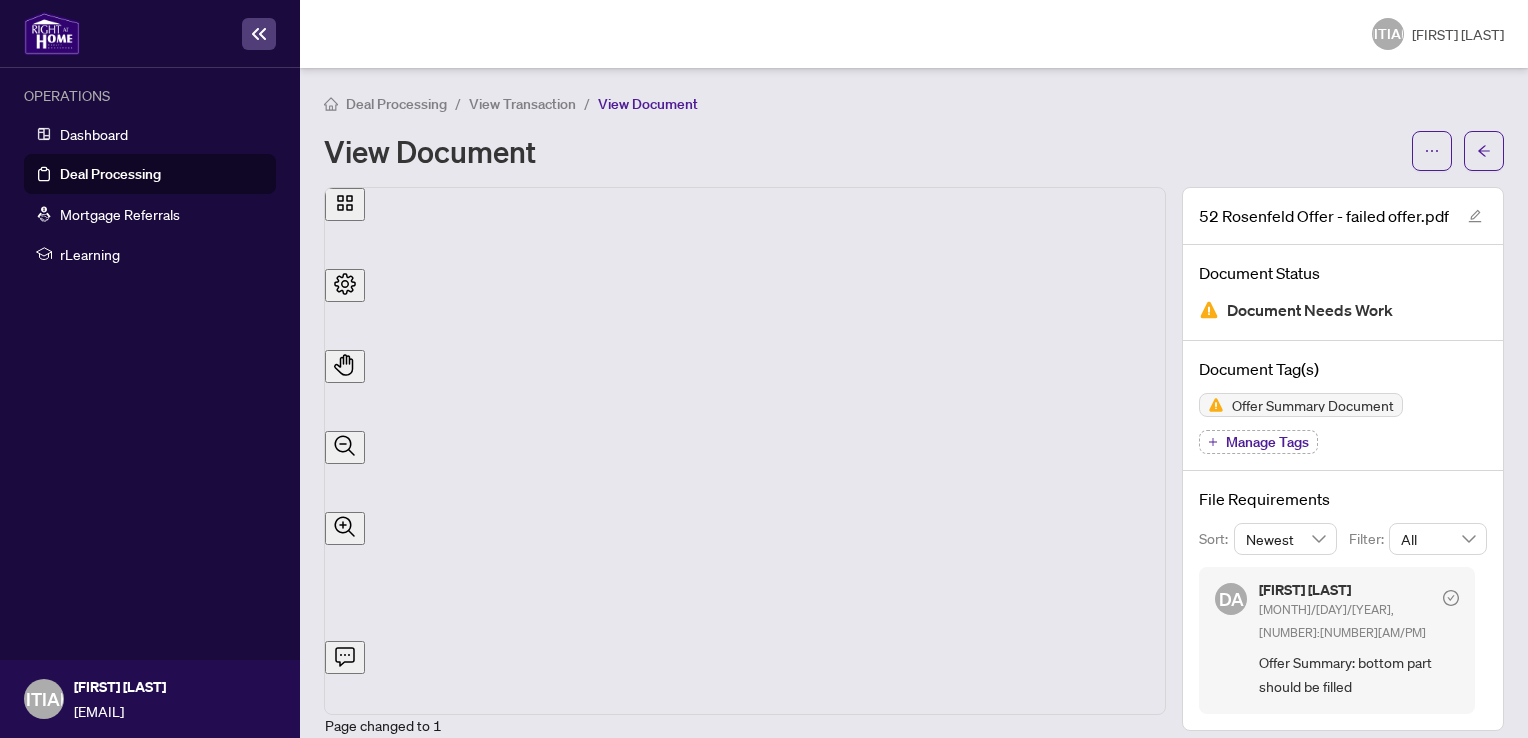 click on "Deal Processing" at bounding box center [110, 174] 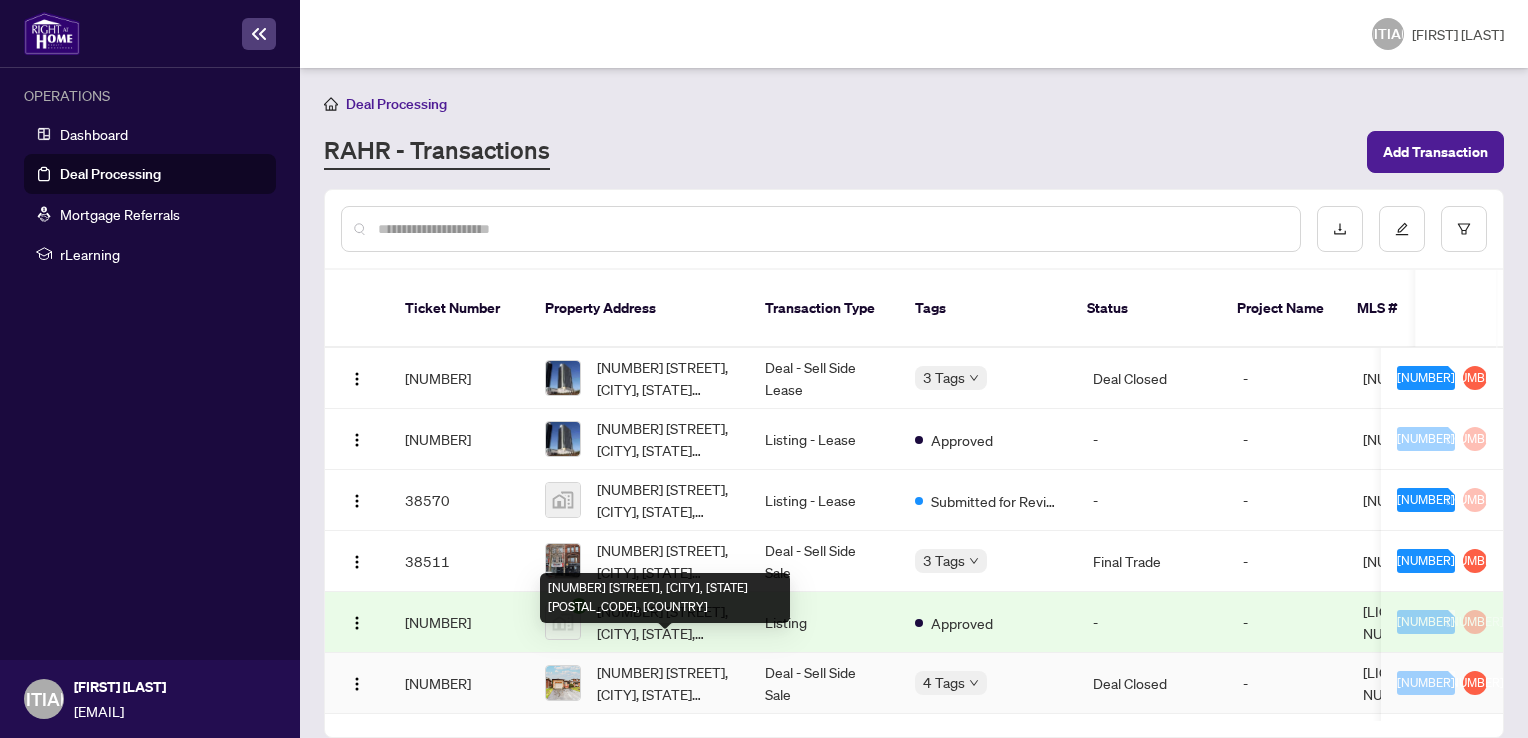 click on "[NUMBER] [STREET], [CITY], [STATE] [POSTAL_CODE], [COUNTRY]" at bounding box center [665, 683] 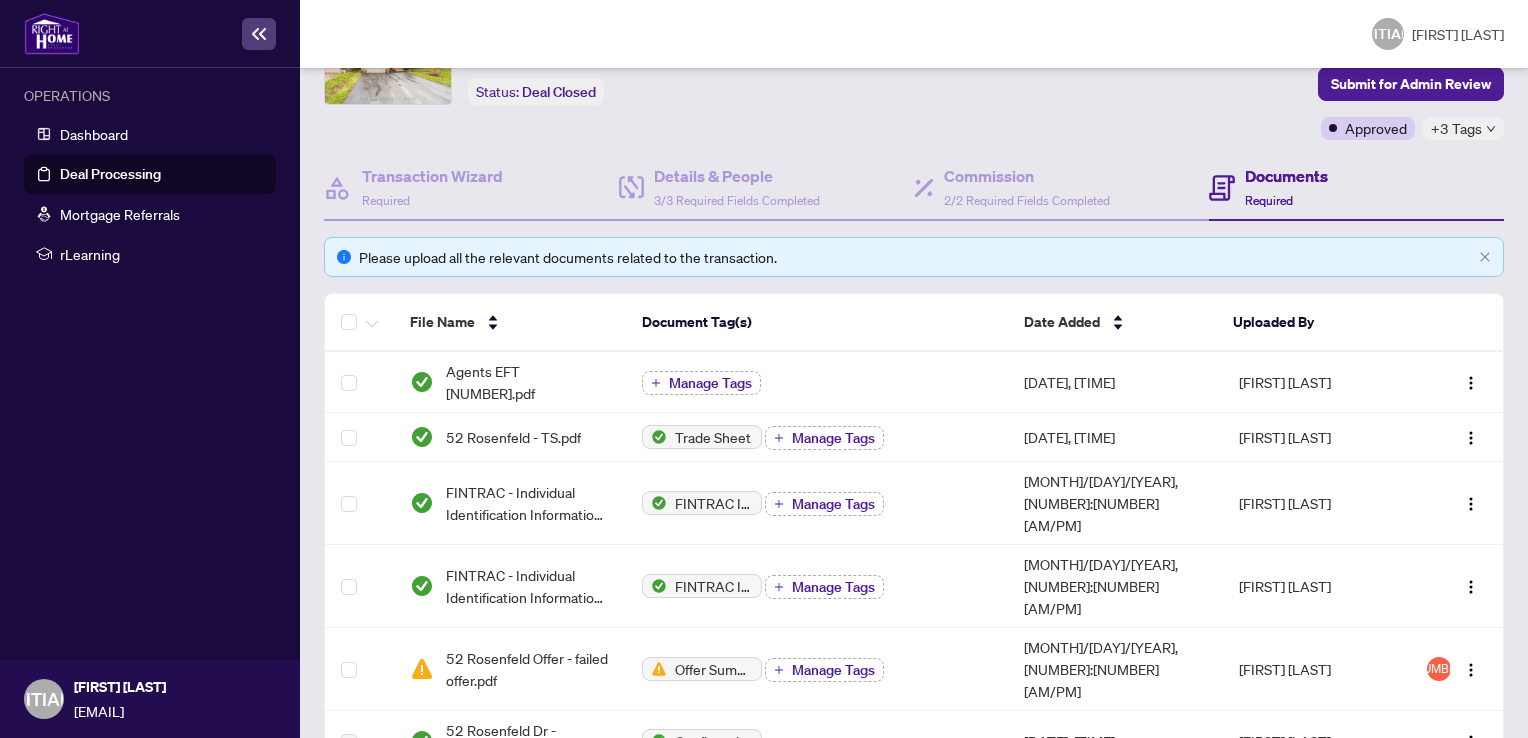 scroll, scrollTop: 123, scrollLeft: 0, axis: vertical 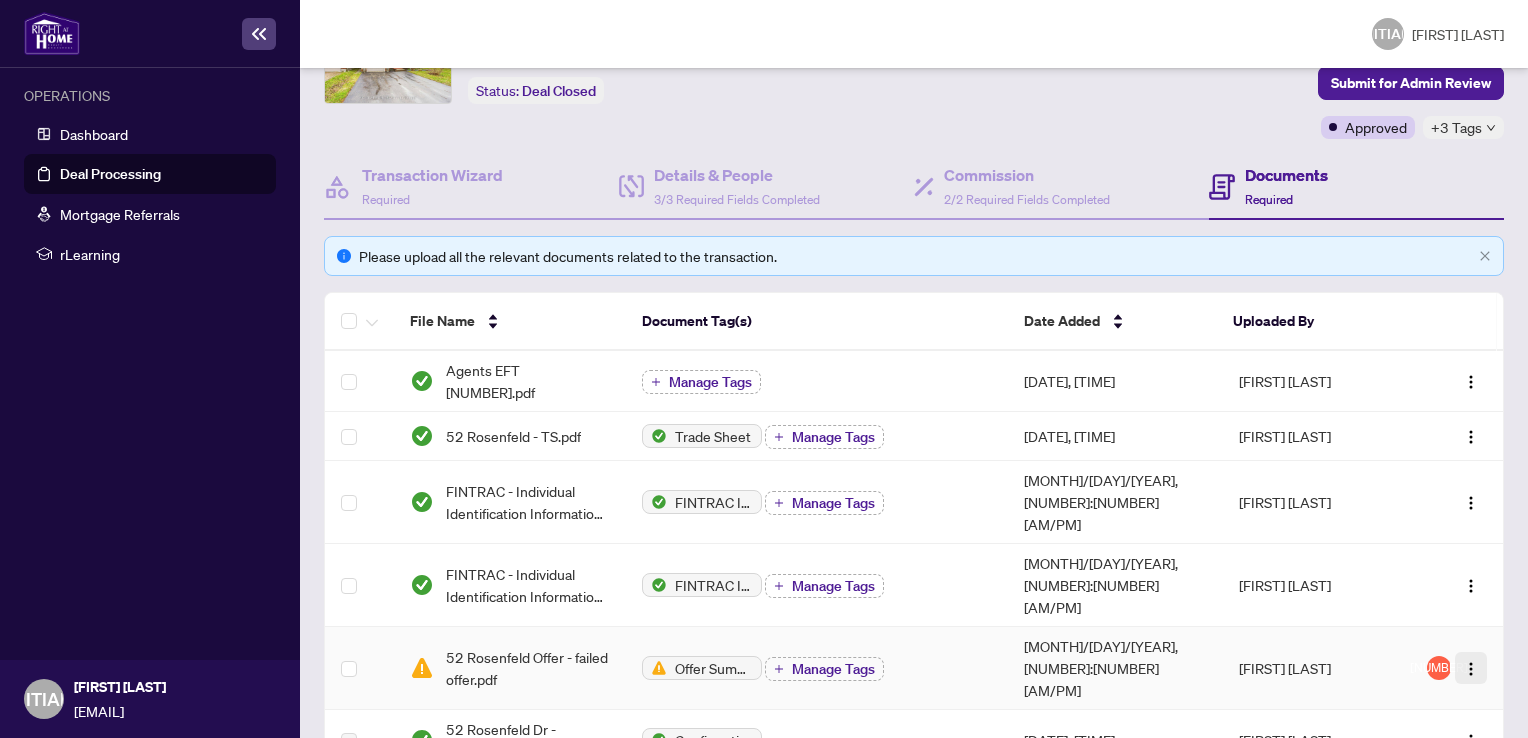 click at bounding box center (1471, 669) 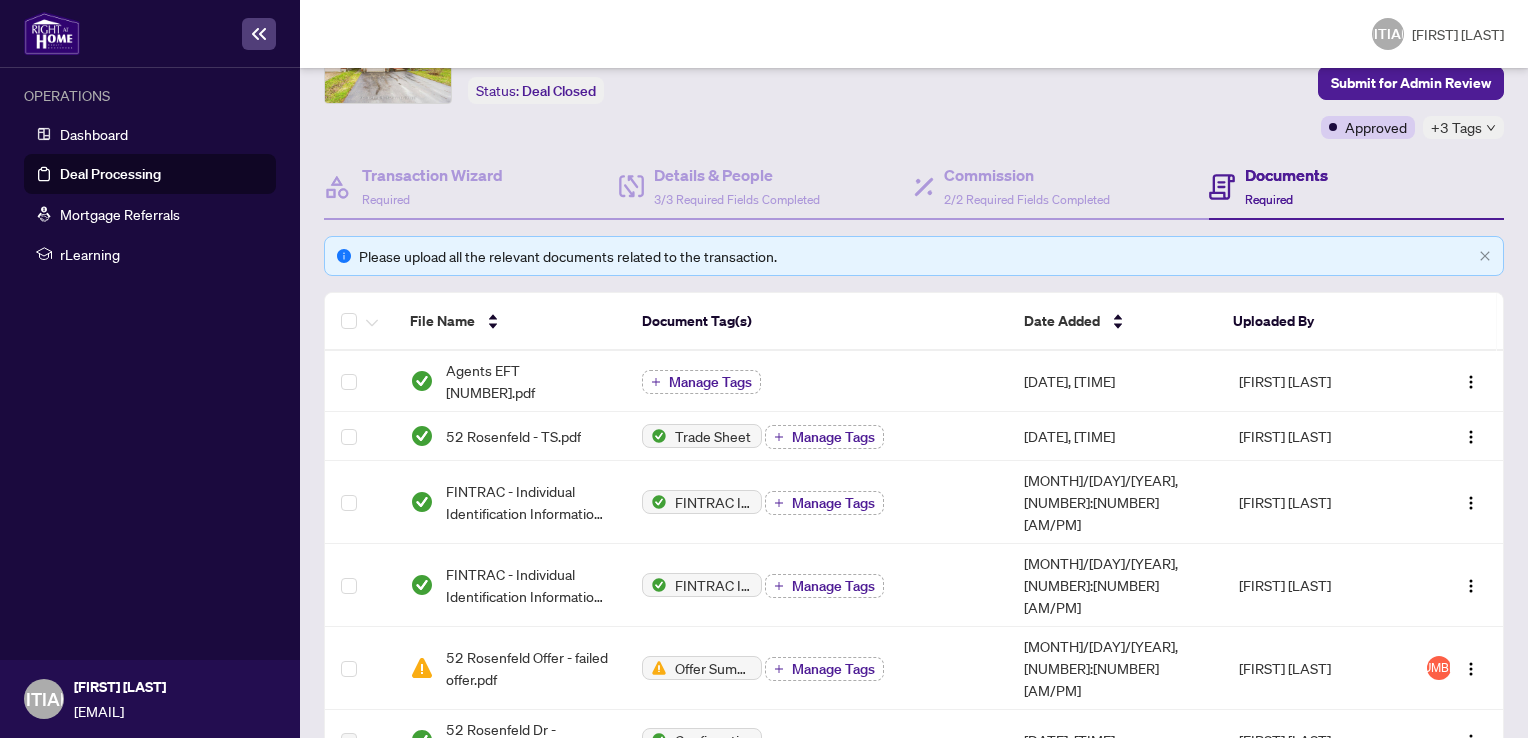 click on "Documents Required" at bounding box center [1356, 187] 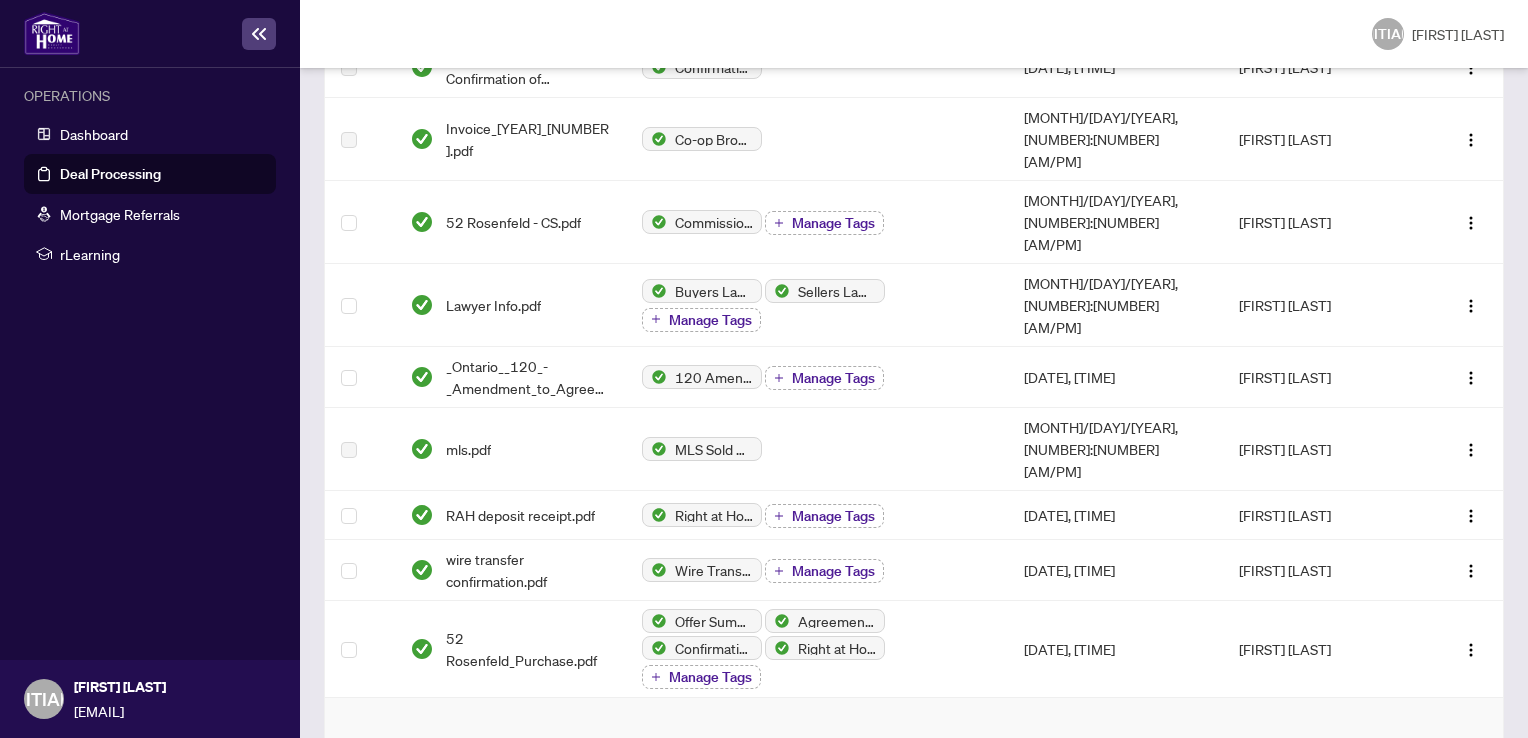 scroll, scrollTop: 803, scrollLeft: 0, axis: vertical 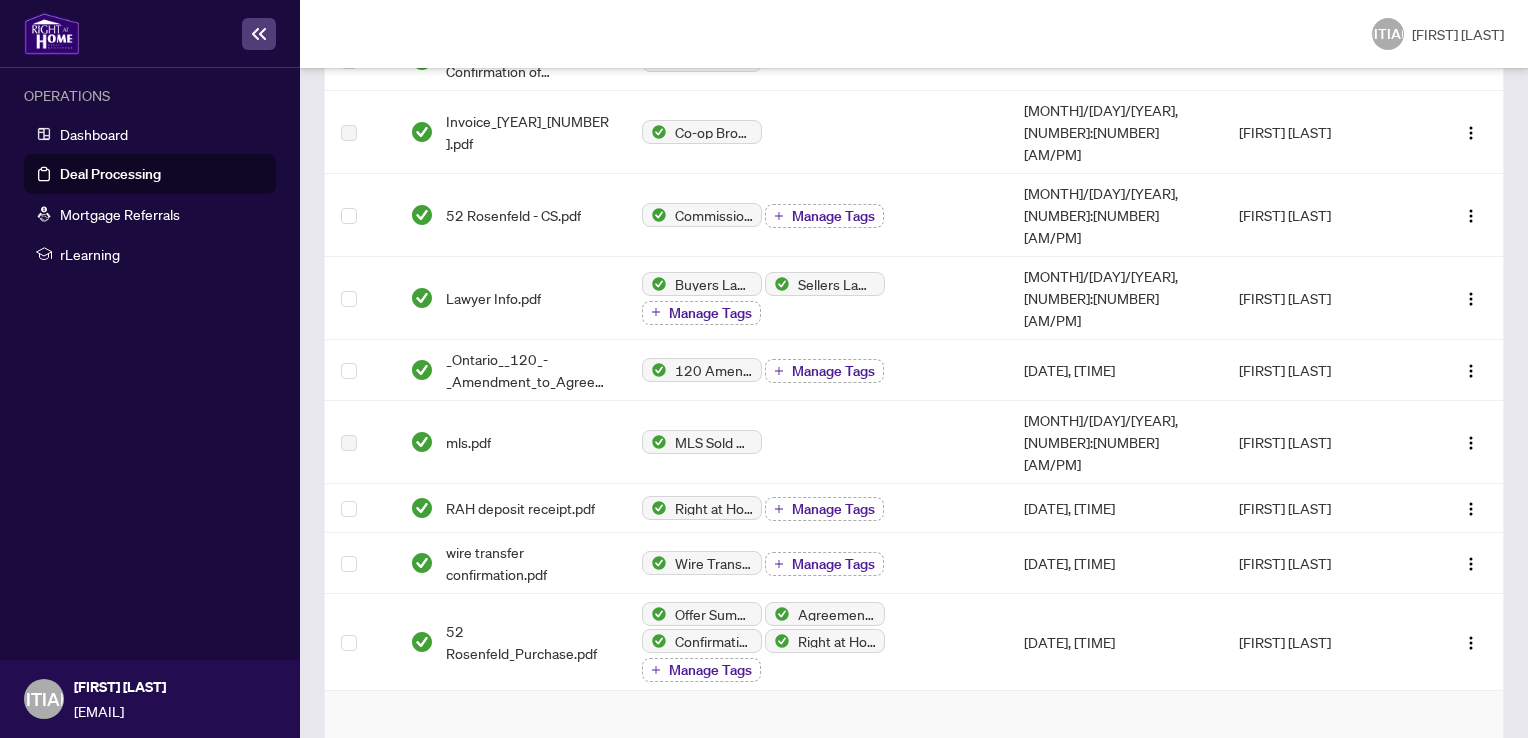 click at bounding box center (914, 812) 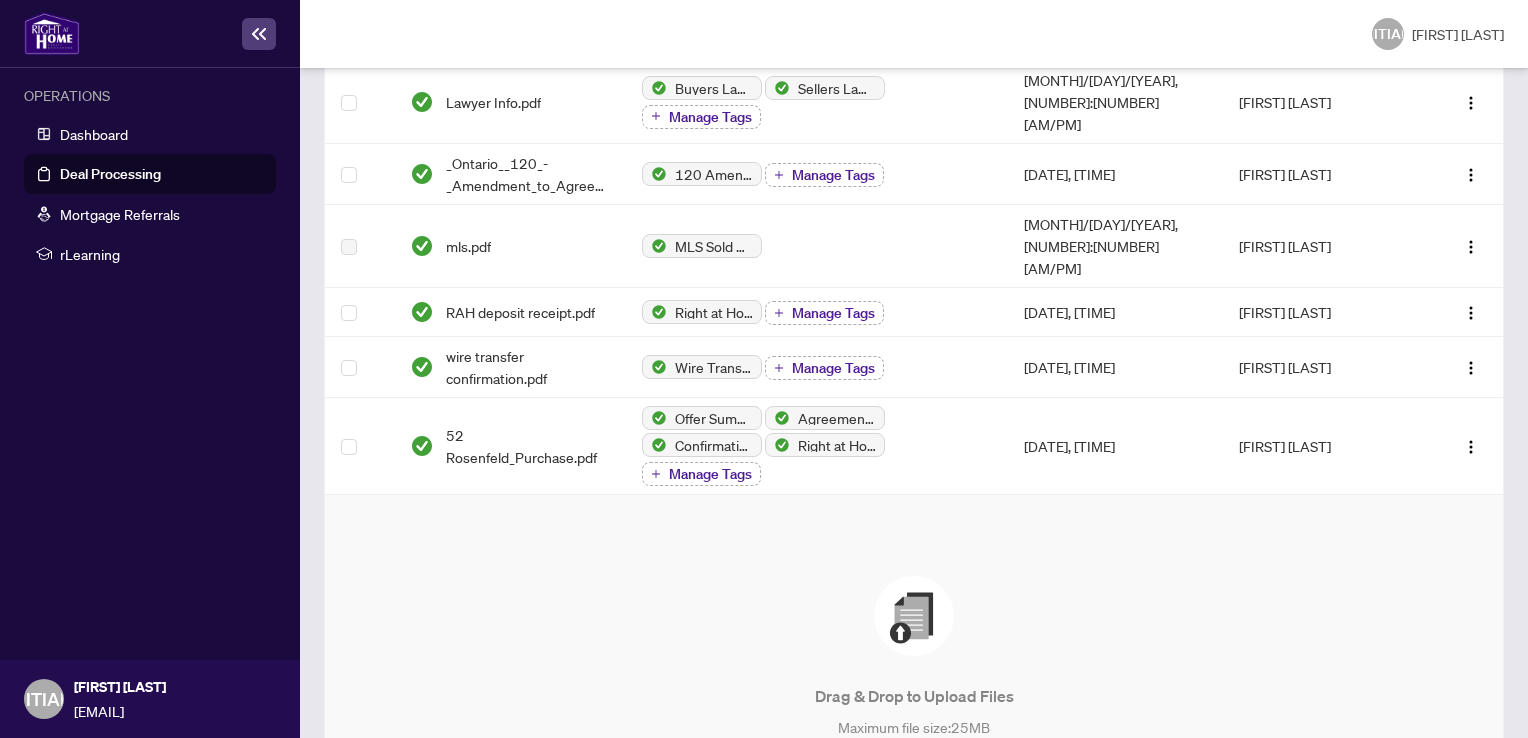 click on "Browse Files" at bounding box center (914, 773) 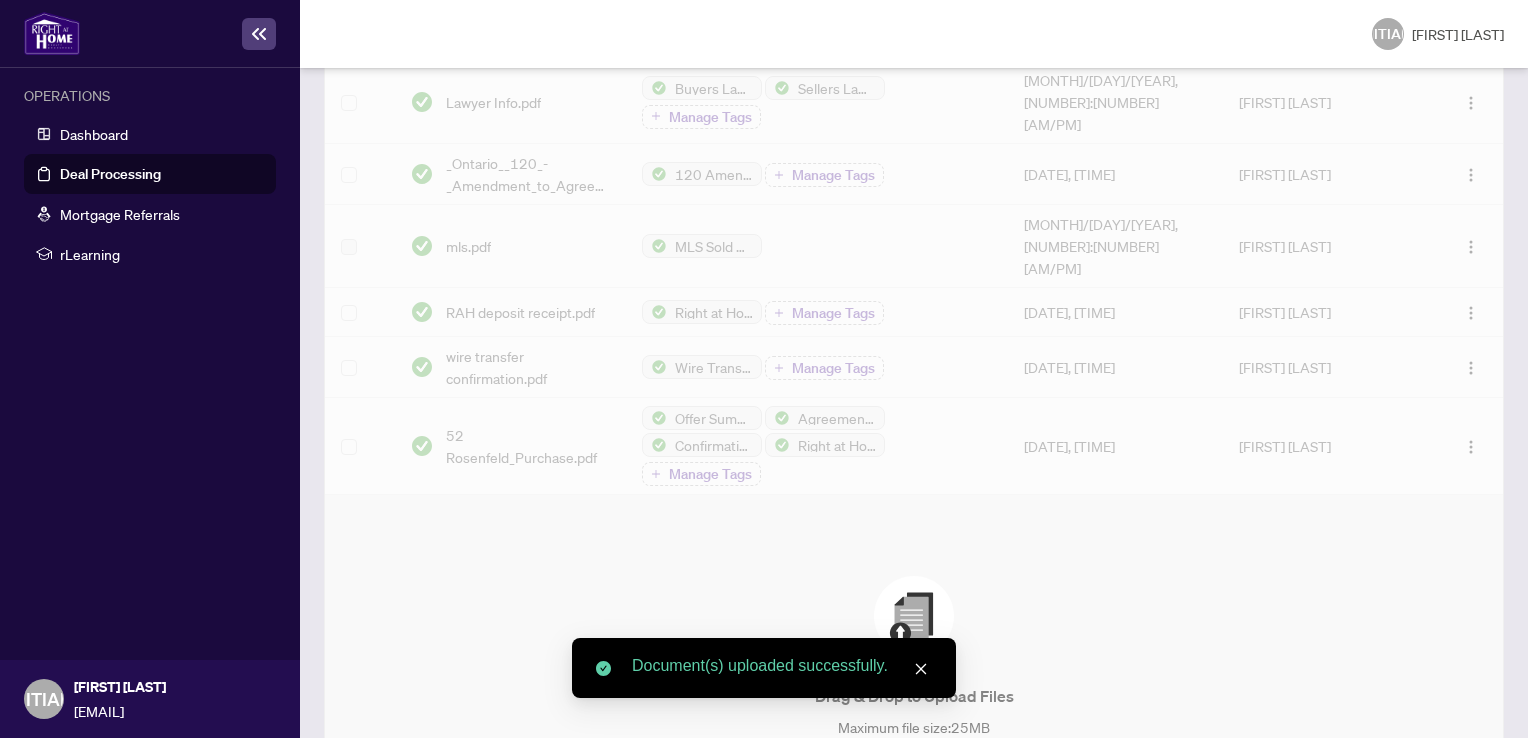 click on "File Name Document Tag(s) Date Added Uploaded By             Agents EFT 2507148.pdf Manage Tags Jul/02/2025, 12:02pm Dawn Chan 52 Rosenfeld - TS.pdf Trade Sheet Manage Tags Jun/30/2025, 11:54am Songyu Ni FINTRAC - Individual Identification Information Record-Xiaojie.pdf FINTRAC ID(s) Manage Tags Jun/30/2025, 11:53am Songyu Ni FINTRAC - Individual Identification Information Record-Xin Guan.pdf FINTRAC ID(s) Manage Tags Jun/30/2025, 11:53am Songyu Ni 52 Rosenfeld Offer - failed offer.pdf Offer Summary Document Manage Tags Jun/30/2025, 11:53am Songyu Ni 1 52 Rosenfeld Dr - Confirmation of Closing.pdf Confirmation of Closing Jun/30/2025, 10:52am Dalal Alayoubi Invoice_2025_0022.pdf Co-op Brokerage Commission Statement Jun/25/2025, 11:55am Jaye Khosravi 52 Rosenfeld - CS.pdf Commission Statement Sent to Lawyer Manage Tags Jun/20/2025, 12:27pm Paula Nguyen Lawyer Info.pdf Buyers Lawyer Information Sellers Lawyer Information Manage Tags Jun/17/2025, 05:57pm Songyu Ni Manage Tags Jun/17/2025, 05:49pm Songyu Ni" at bounding box center [914, -36] 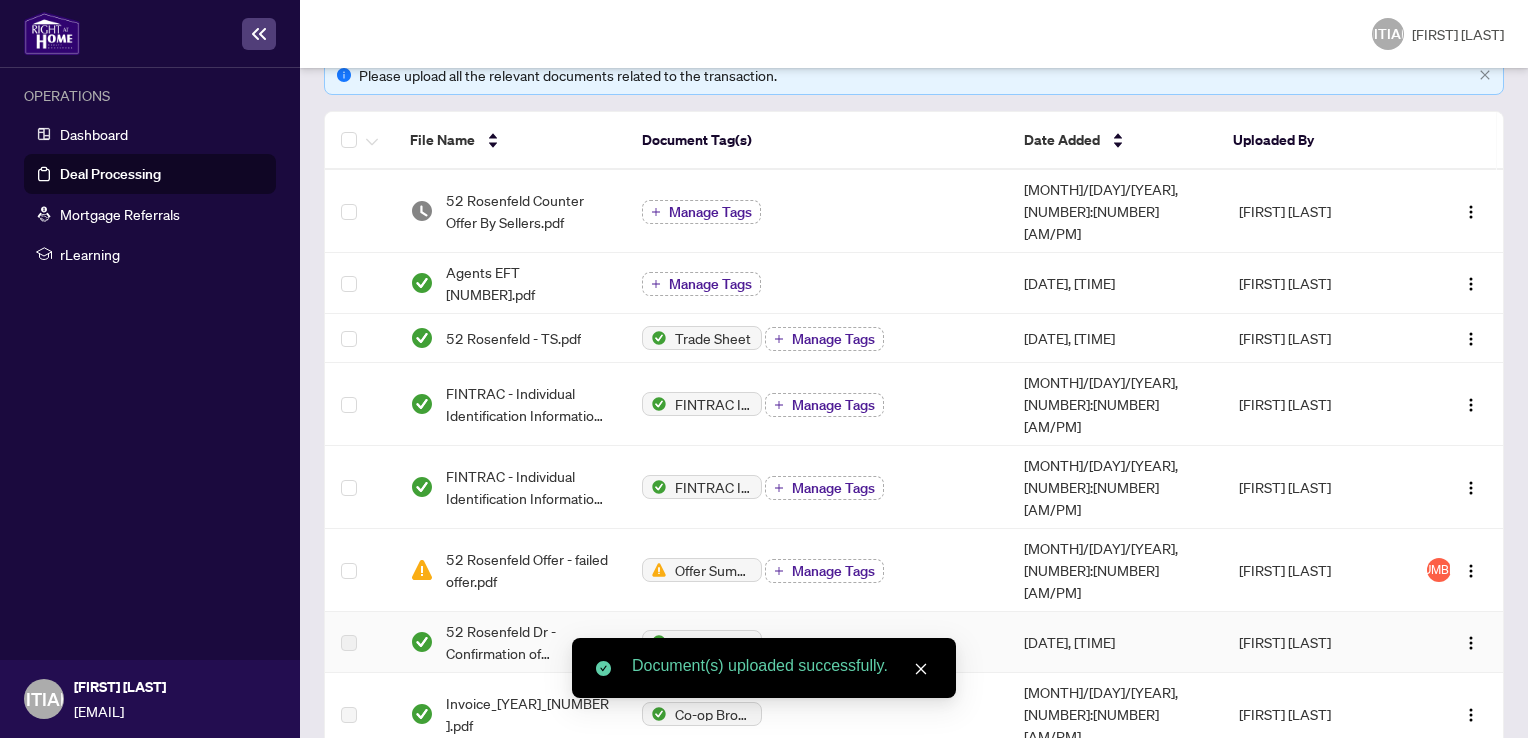 scroll, scrollTop: 0, scrollLeft: 0, axis: both 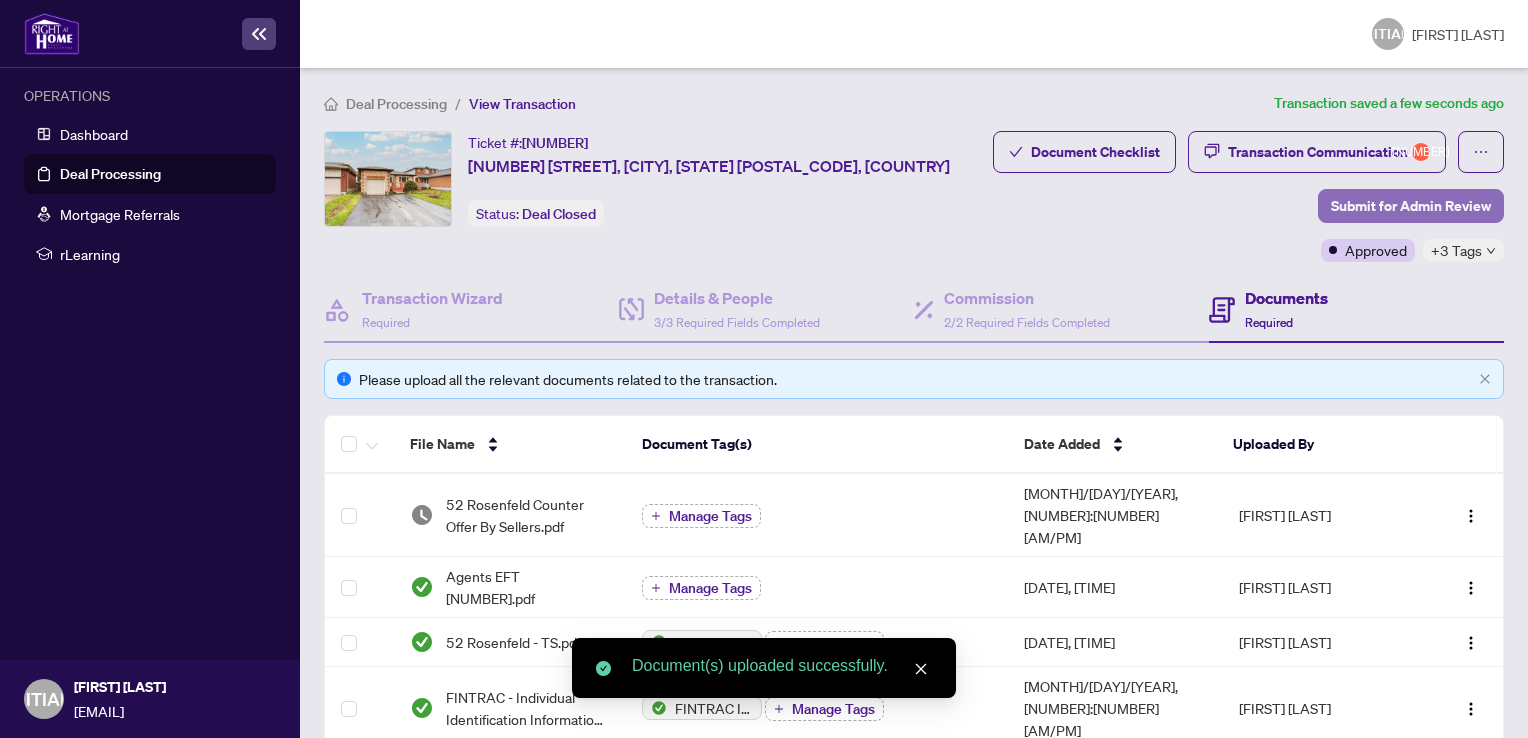 click on "Submit for Admin Review" at bounding box center (1411, 206) 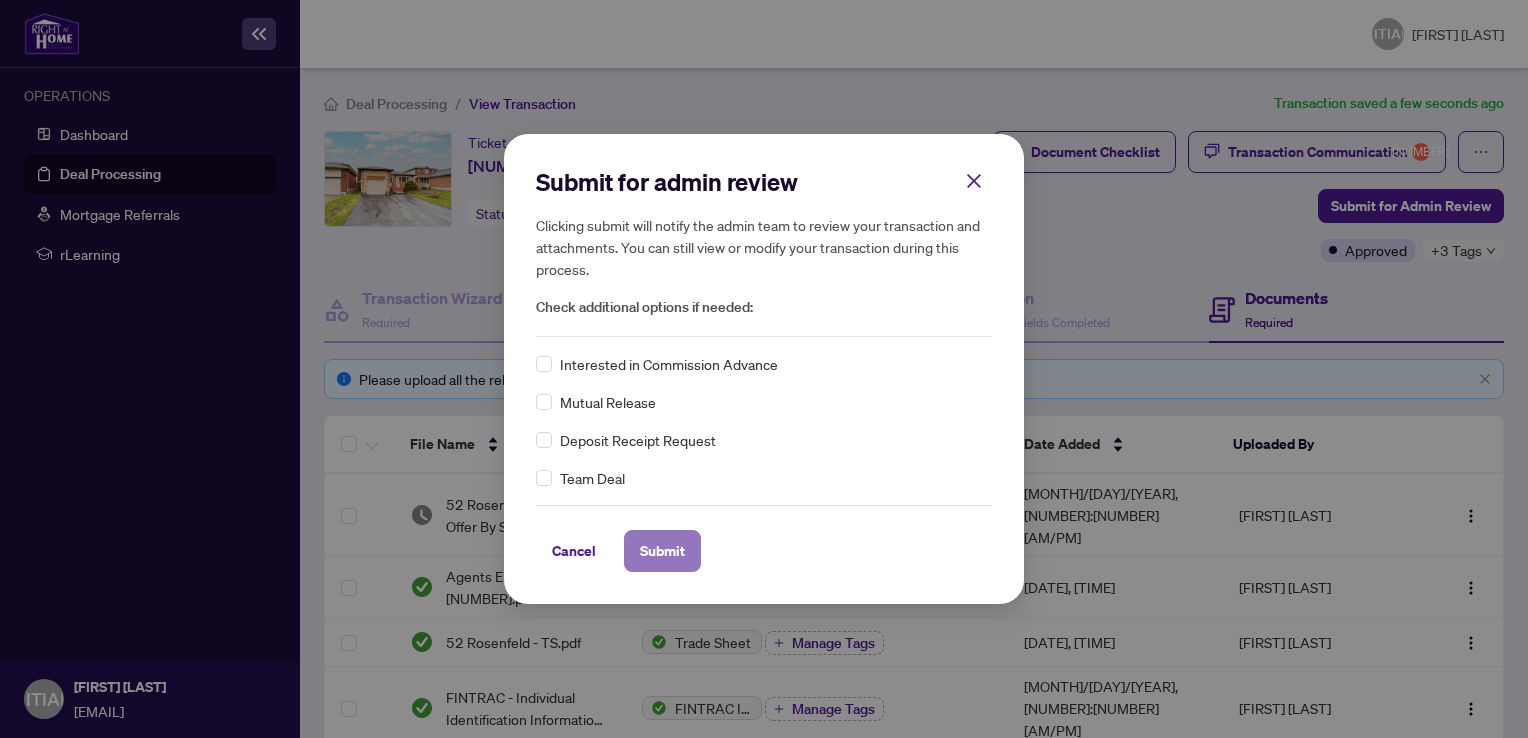 click on "Submit" at bounding box center [662, 551] 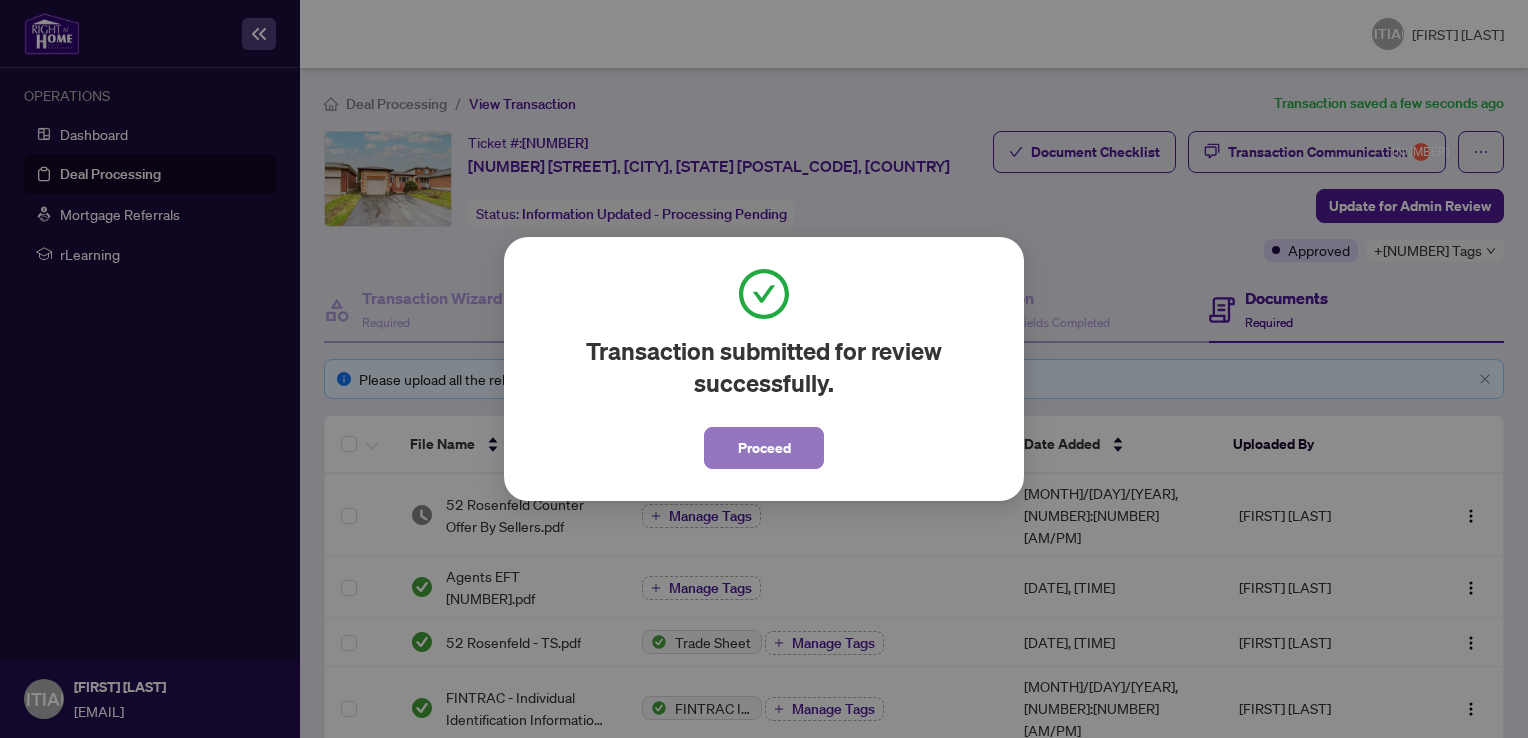 click on "Proceed" at bounding box center (764, 448) 